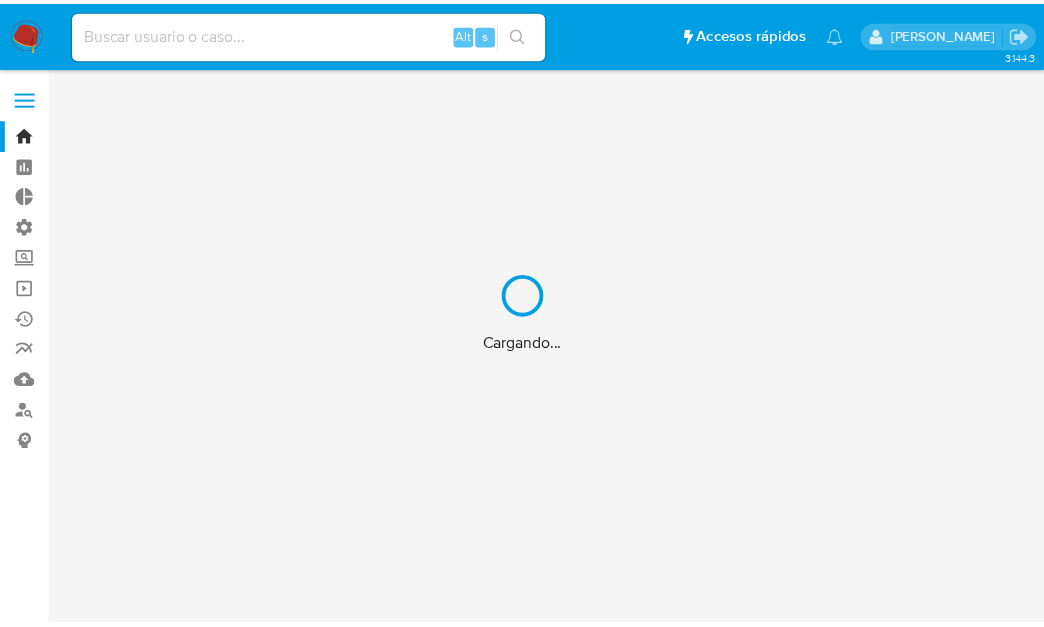 scroll, scrollTop: 0, scrollLeft: 0, axis: both 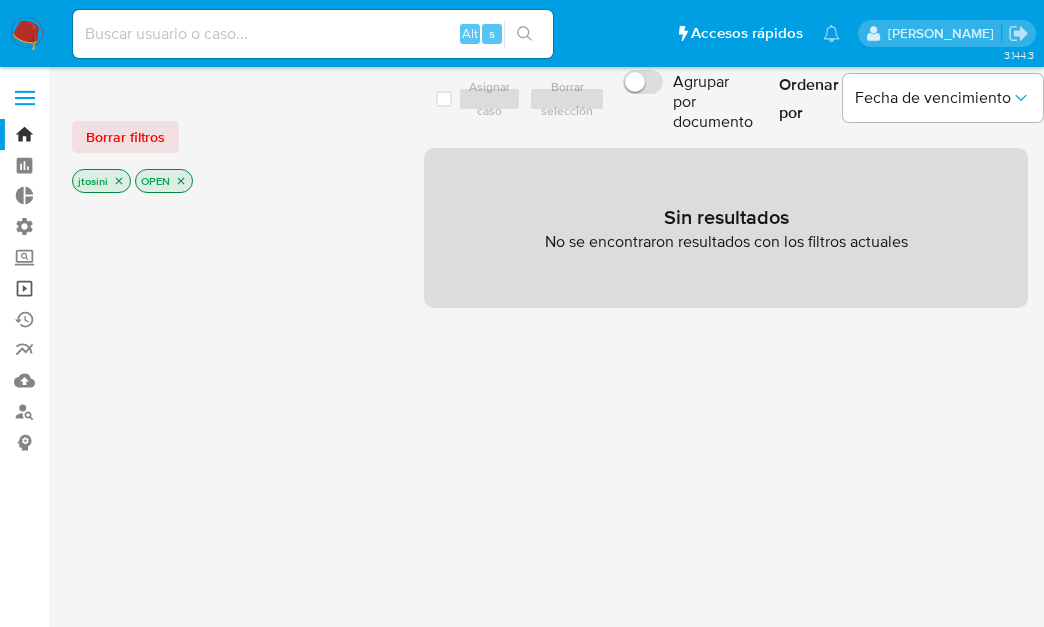 click on "Operaciones masivas" at bounding box center [119, 288] 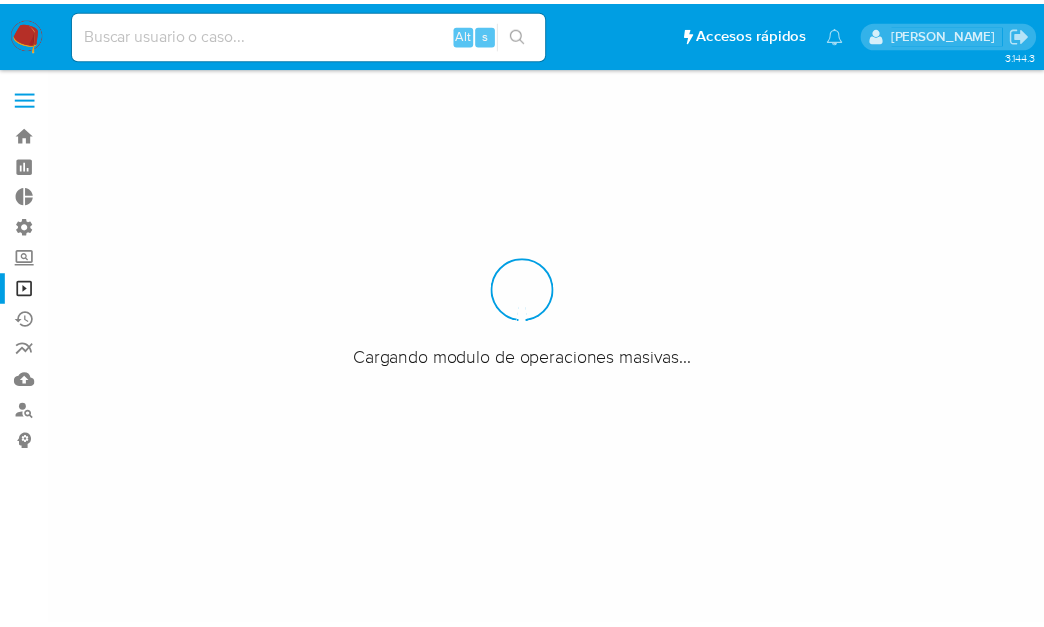 scroll, scrollTop: 0, scrollLeft: 0, axis: both 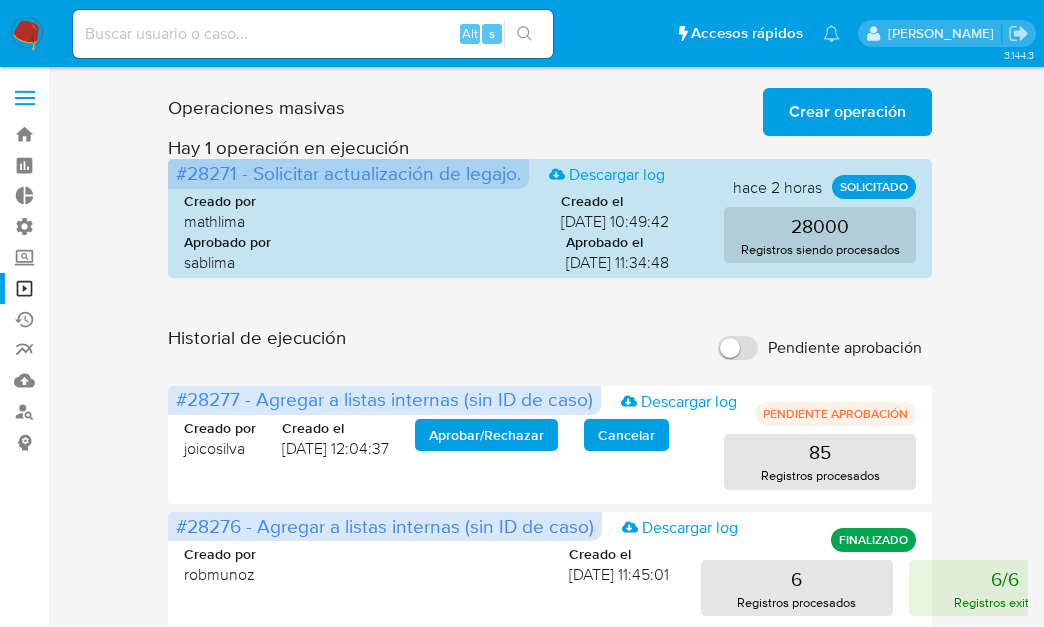 click on "Operaciones masivas Crear operación   Sólo puede haber hasta un máximo de 5 operaciones encoladas Hay 1 operación en ejecución #28271 - Solicitar actualización de legajo.   Descargar log hace 2 horas SOLICITADO Creado por mathlima Creado el 07/07/2025 10:49:42 Aprobado   por sablima Aprobado   el 07/07/2025 11:34:48 28000 Registros siendo procesados Historial de ejecución Pendiente aprobación #28277 - Agregar a listas internas (sin ID de caso)   Descargar log PENDIENTE APROBACIÓN Creado por joicosilva Creado el 07/07/2025 12:04:37 Aprobar  /  Rechazar Cancelar 85 Registros procesados #28276 - Agregar a listas internas (sin ID de caso)   Descargar log FINALIZADO Creado por robmunoz Creado el 07/07/2025 11:45:01 6 Registros procesados 6/6 Registros exitosos #28275 - Asignar casos   Descargar log FINALIZADO Creado por andrasantos Creado el 07/07/2025 11:43:53 1 Registros procesados 1/1 Registros exitosos #28274 - Asignar y aprobar casos   Descargar log FINALIZADO Creado por andrasantos Creado el" at bounding box center (550, 893) 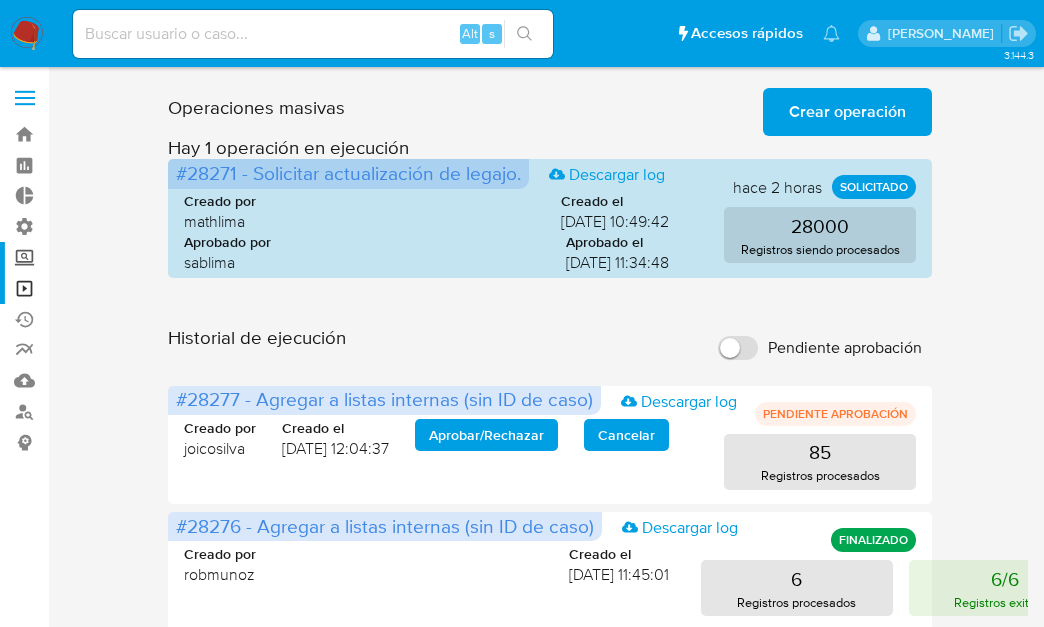 click on "Screening" at bounding box center (119, 257) 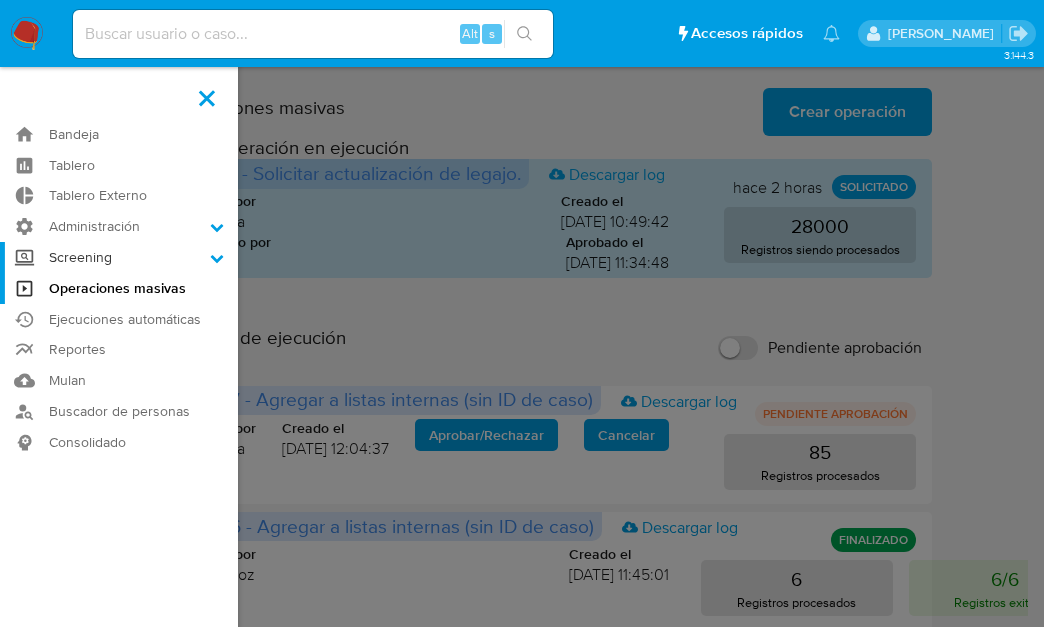 click on "Screening" at bounding box center [0, 0] 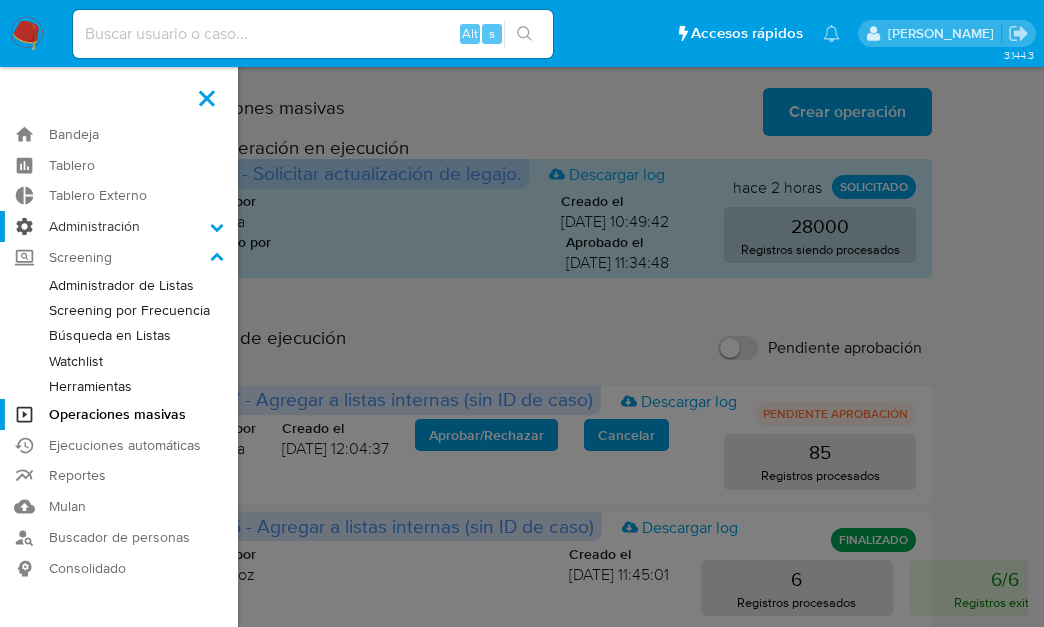 click on "Administración" at bounding box center (119, 226) 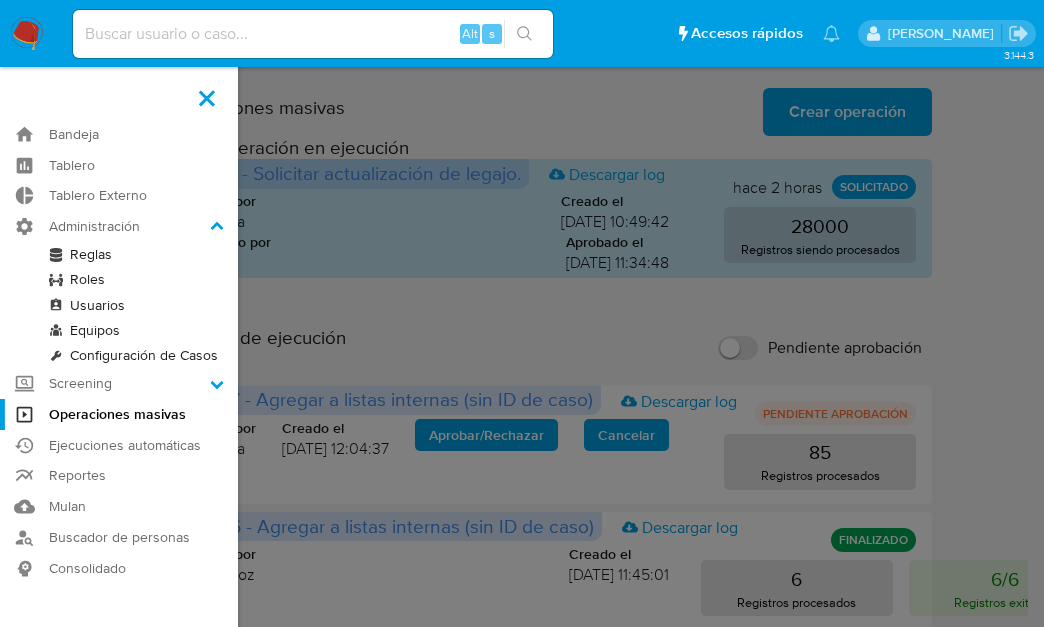 click on "Roles" at bounding box center (119, 279) 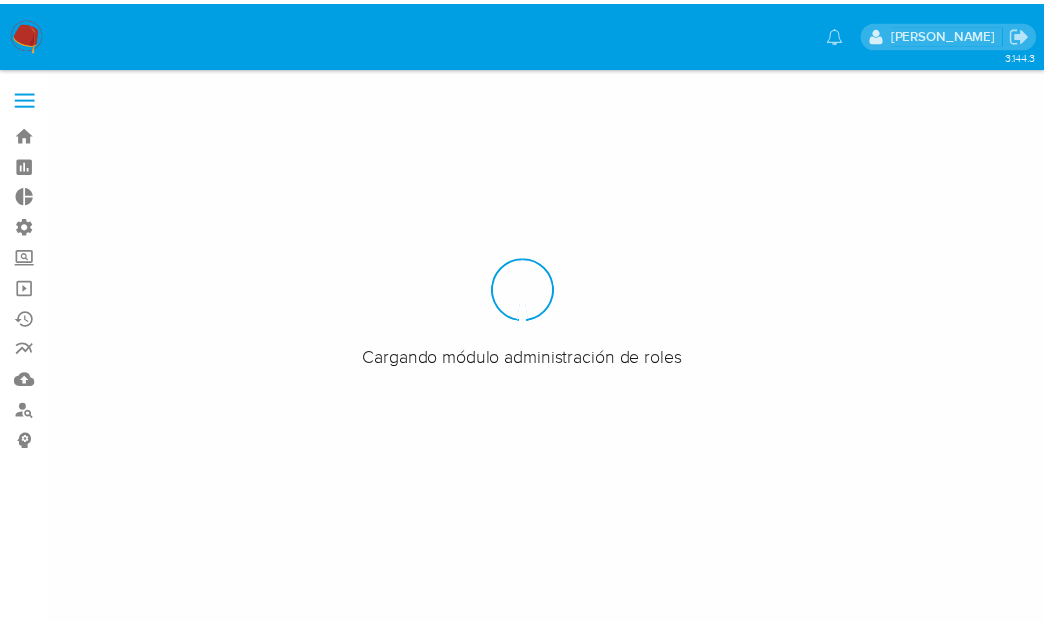 scroll, scrollTop: 0, scrollLeft: 0, axis: both 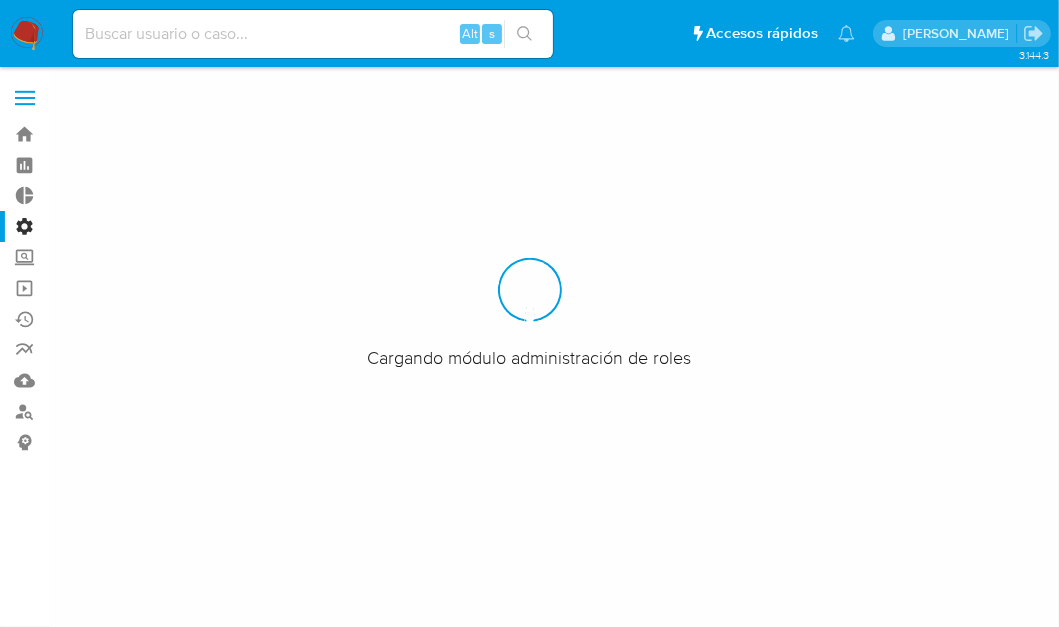 click on "Administración" at bounding box center (119, 226) 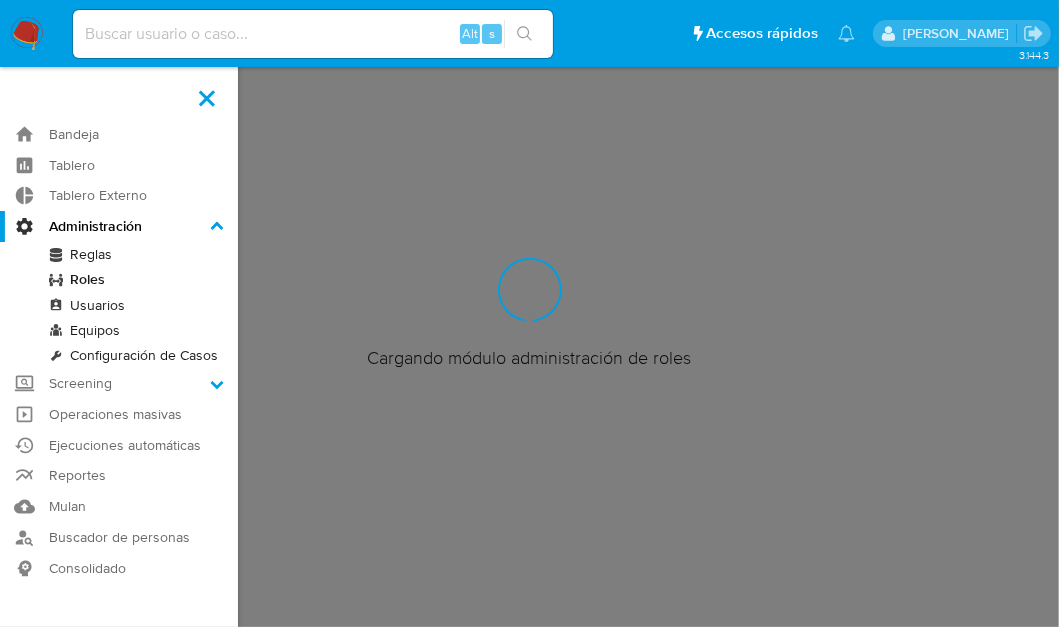 click on "Administración" at bounding box center (0, 0) 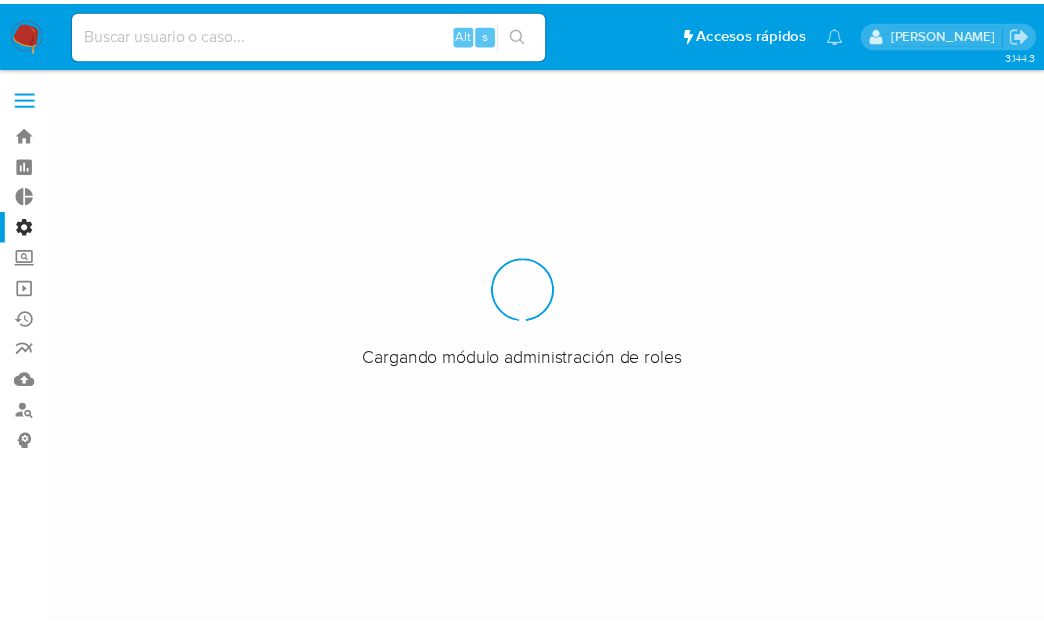 scroll, scrollTop: 0, scrollLeft: 0, axis: both 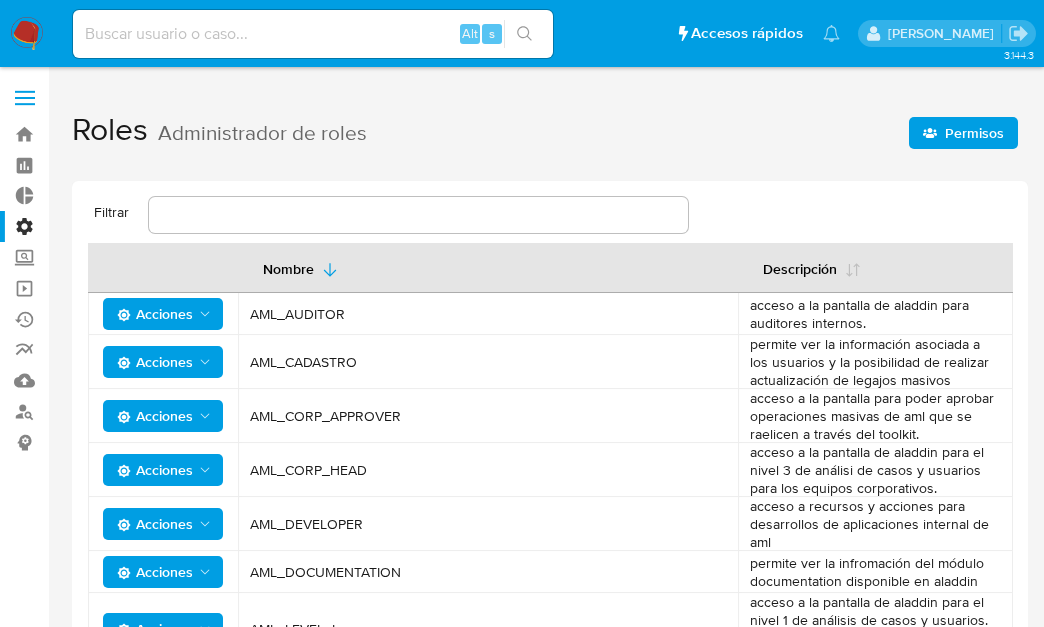click on "Administración" at bounding box center (119, 226) 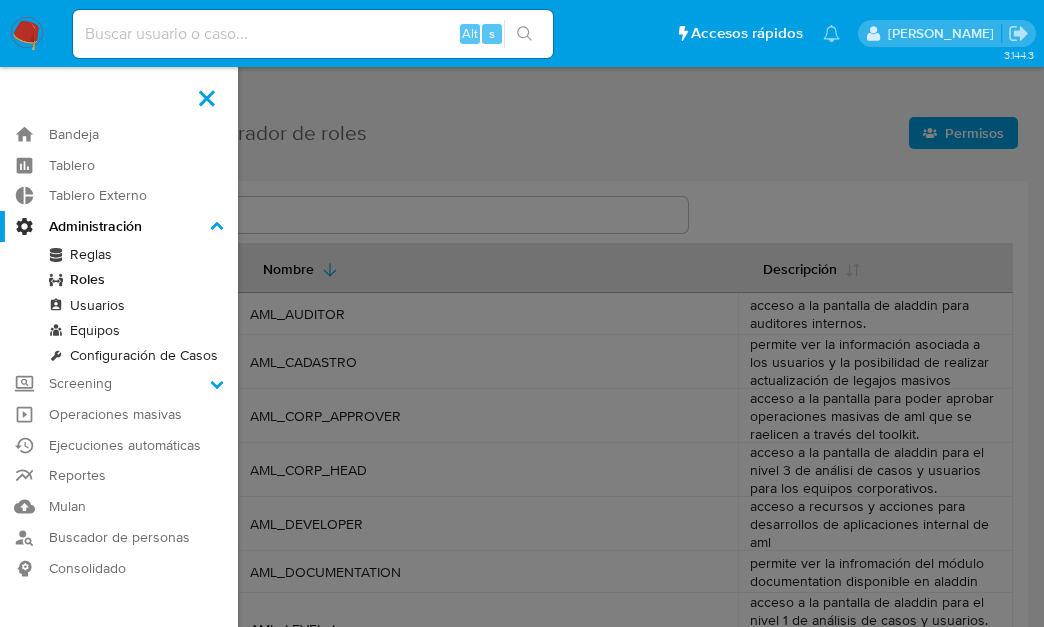 click on "Administración" at bounding box center (0, 0) 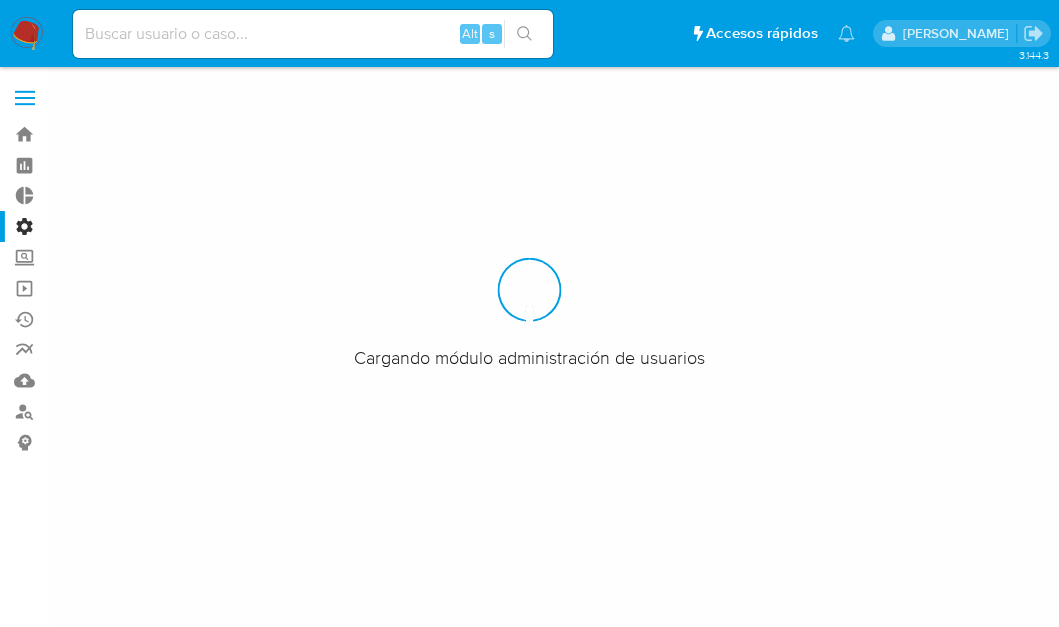 scroll, scrollTop: 0, scrollLeft: 0, axis: both 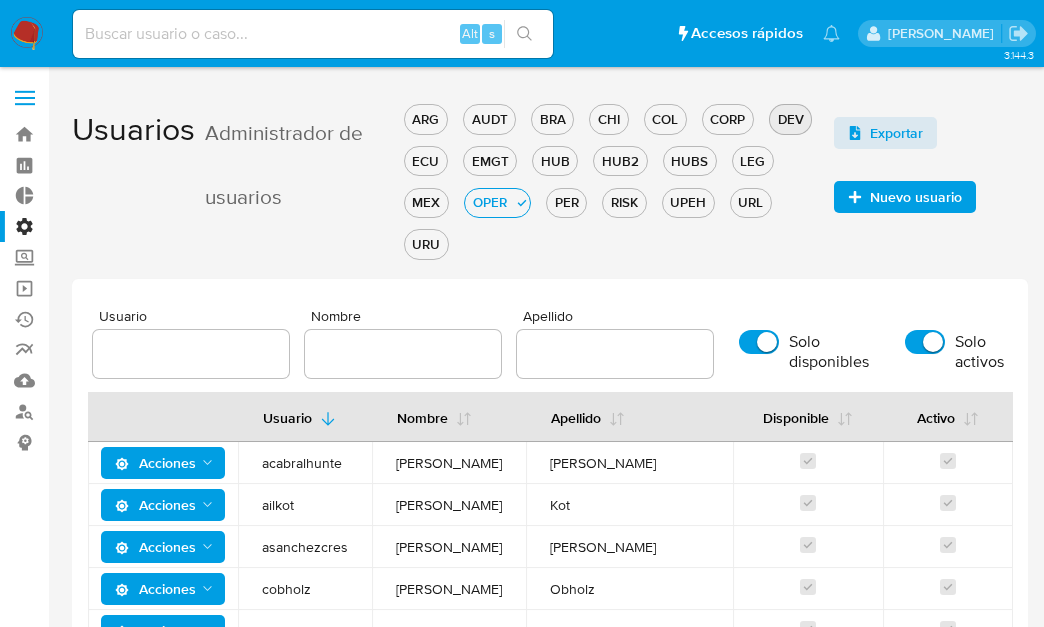 click on "DEV" at bounding box center [790, 119] 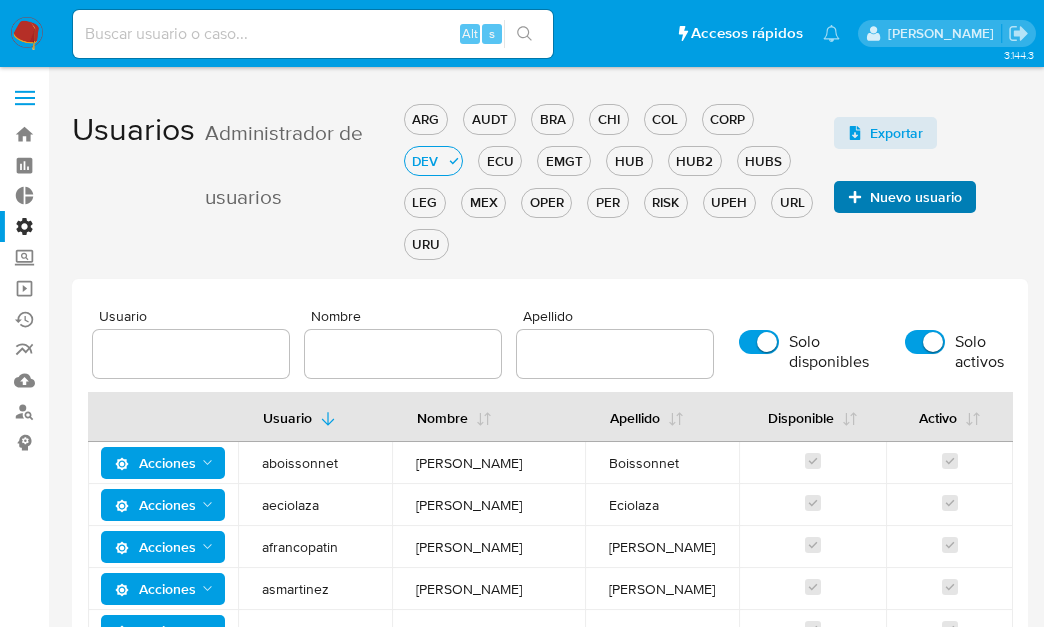 click on "Nuevo usuario" at bounding box center [916, 197] 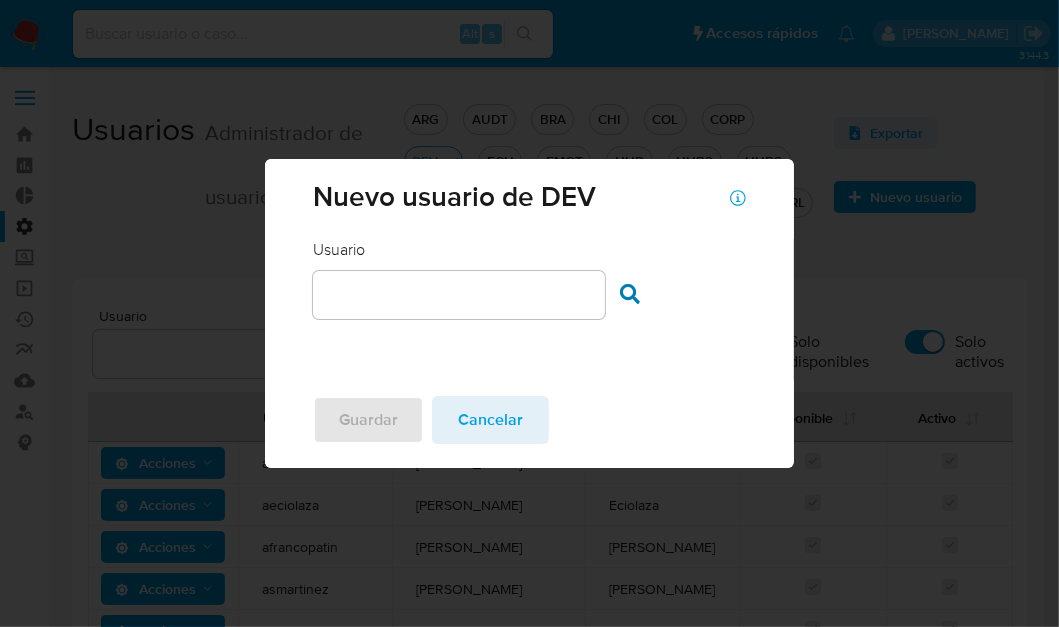 click at bounding box center [459, 295] 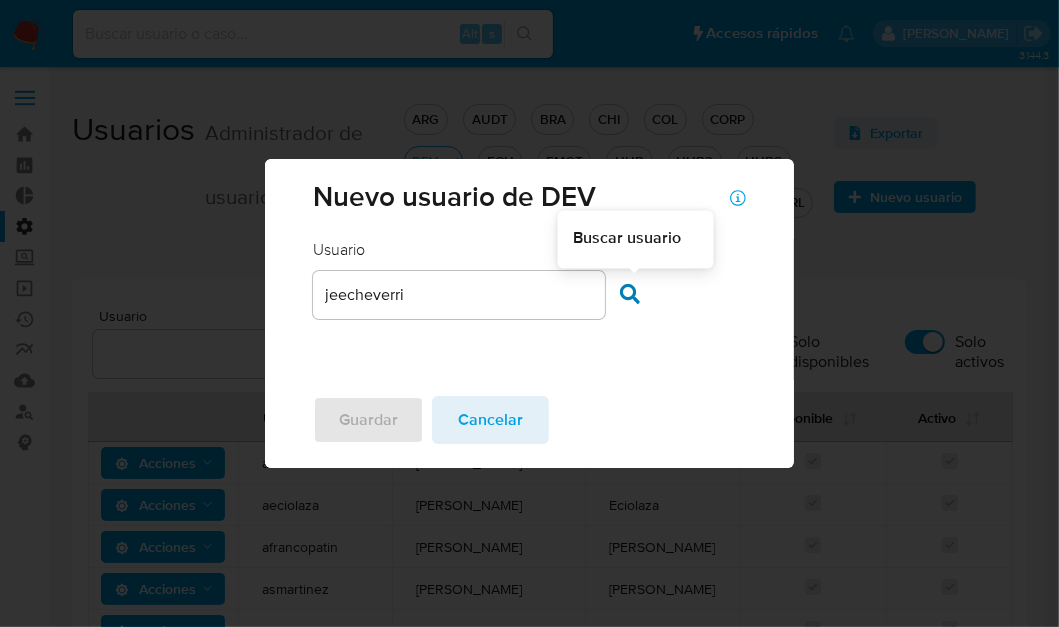 click 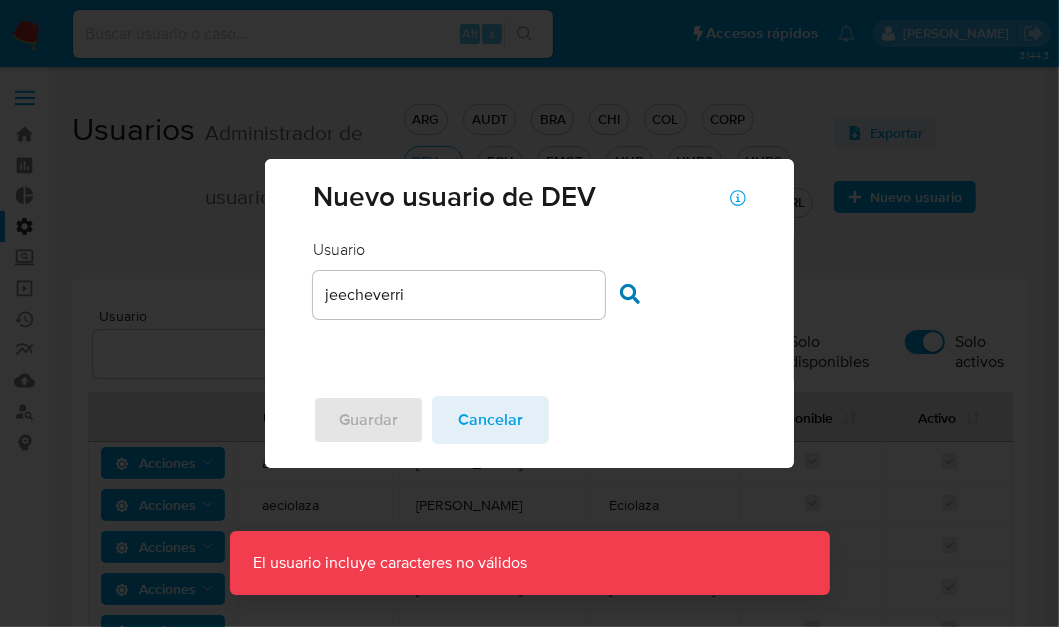 click on "jeecheverri" at bounding box center (459, 295) 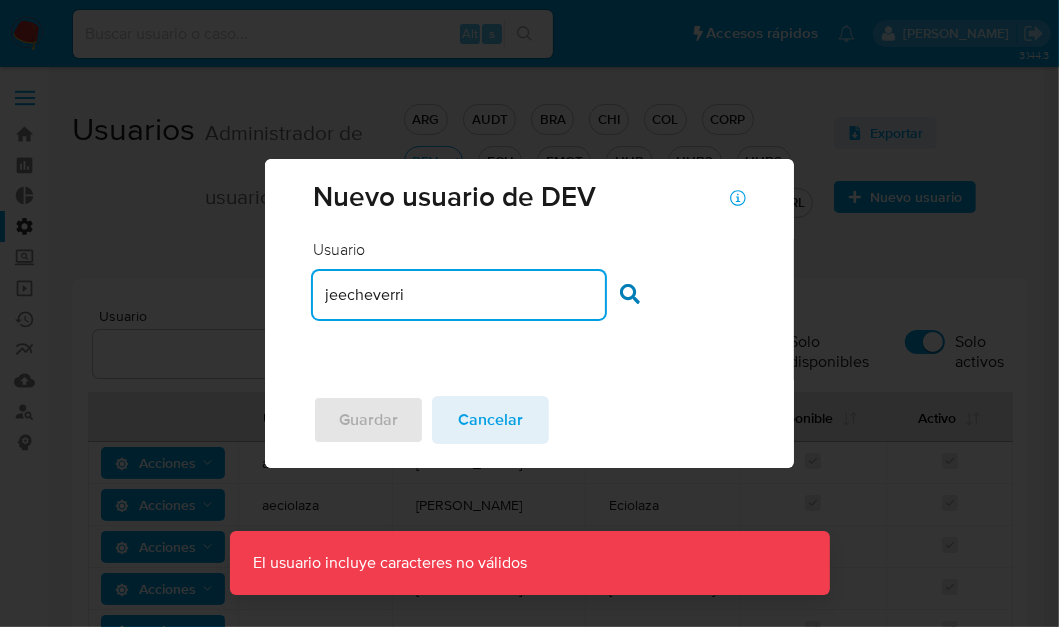 type on "jeecheverri" 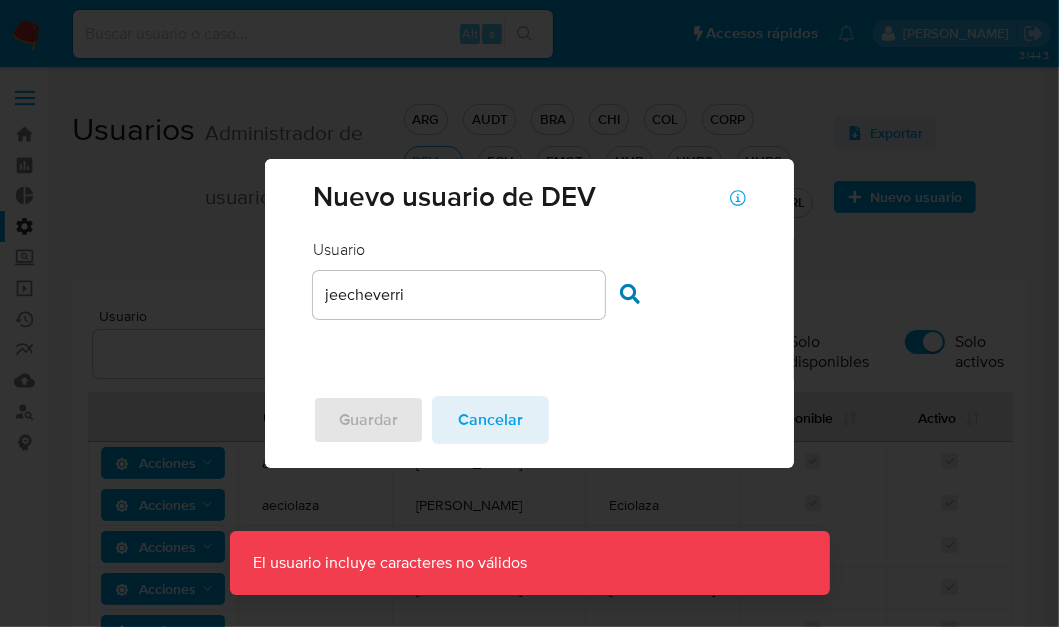 click on "Usuario Usuario jeecheverri Buscar usuario" at bounding box center (530, 309) 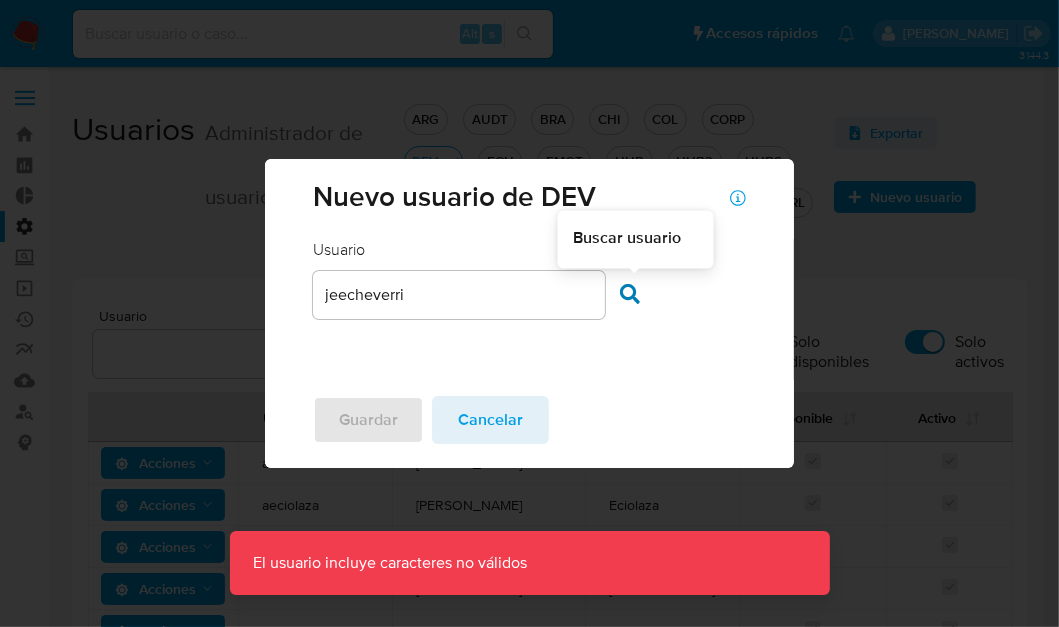 click 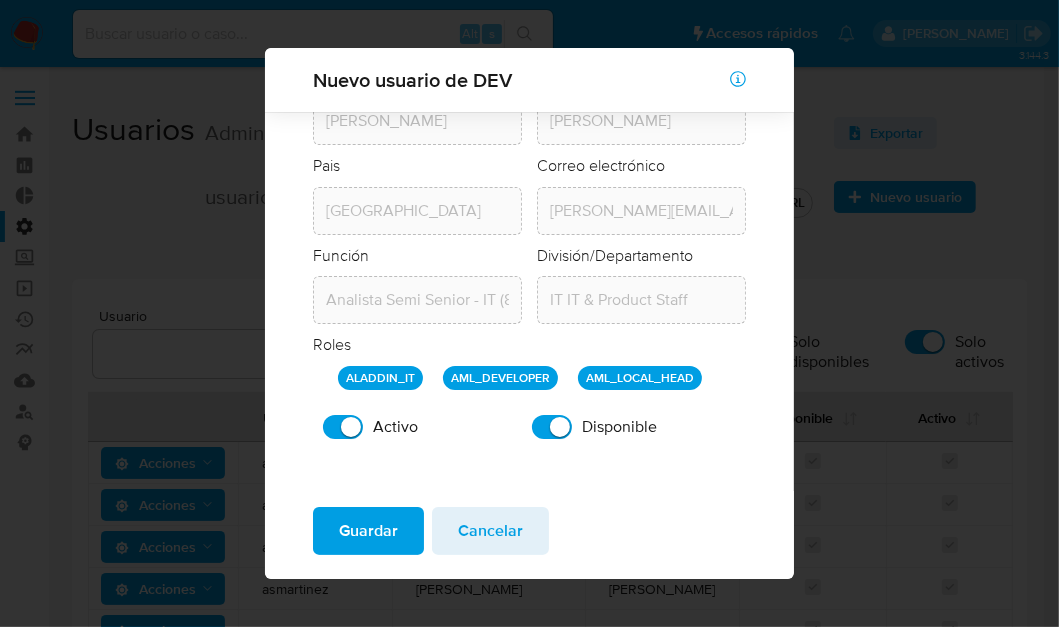 scroll, scrollTop: 155, scrollLeft: 0, axis: vertical 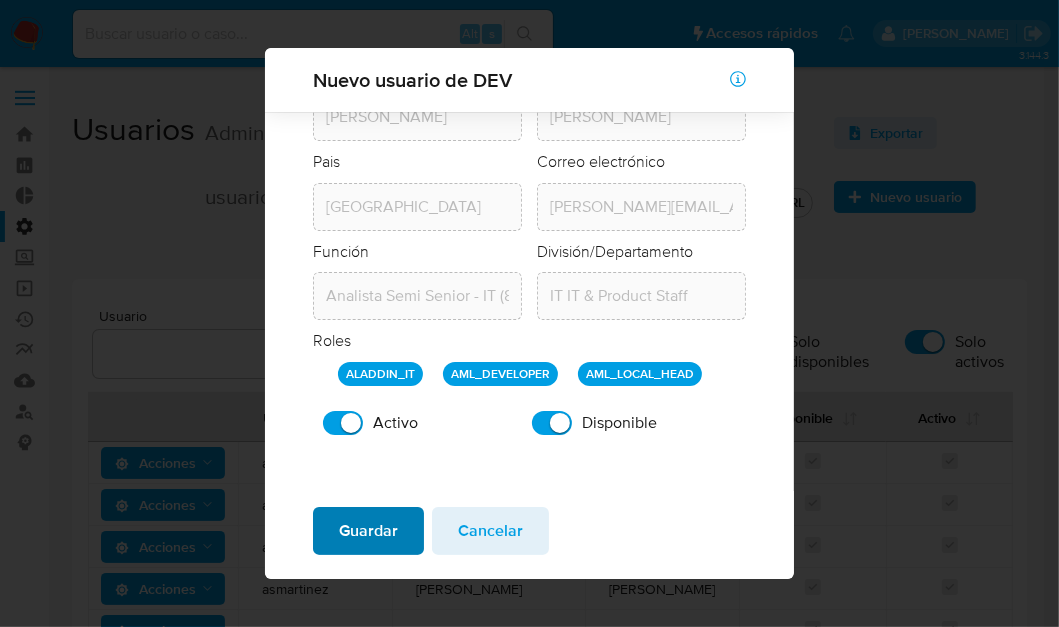 click on "Guardar" at bounding box center [368, 531] 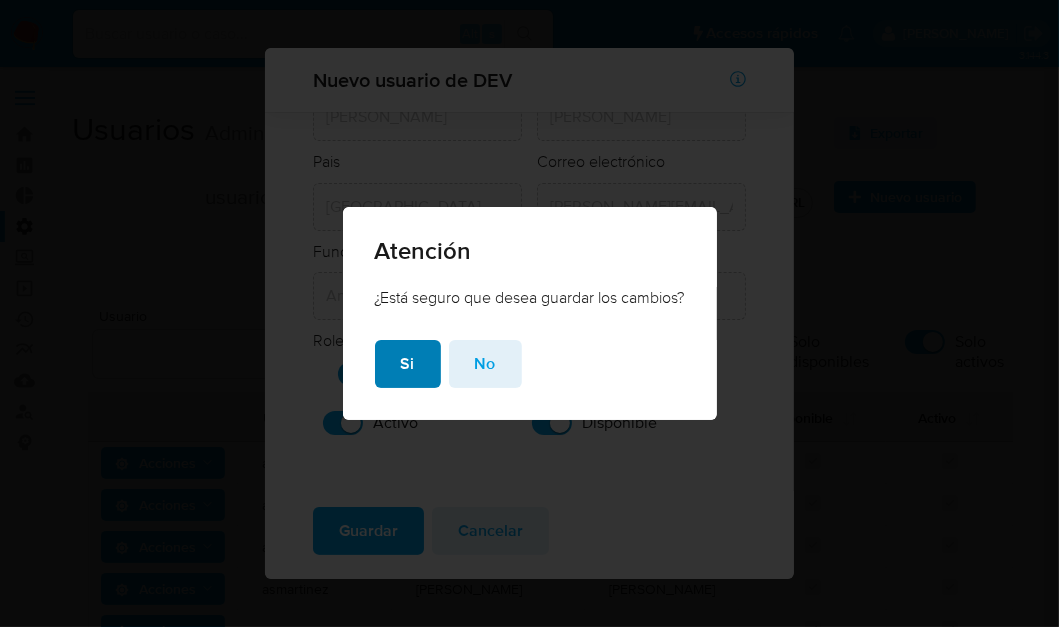 click on "Si" at bounding box center [408, 364] 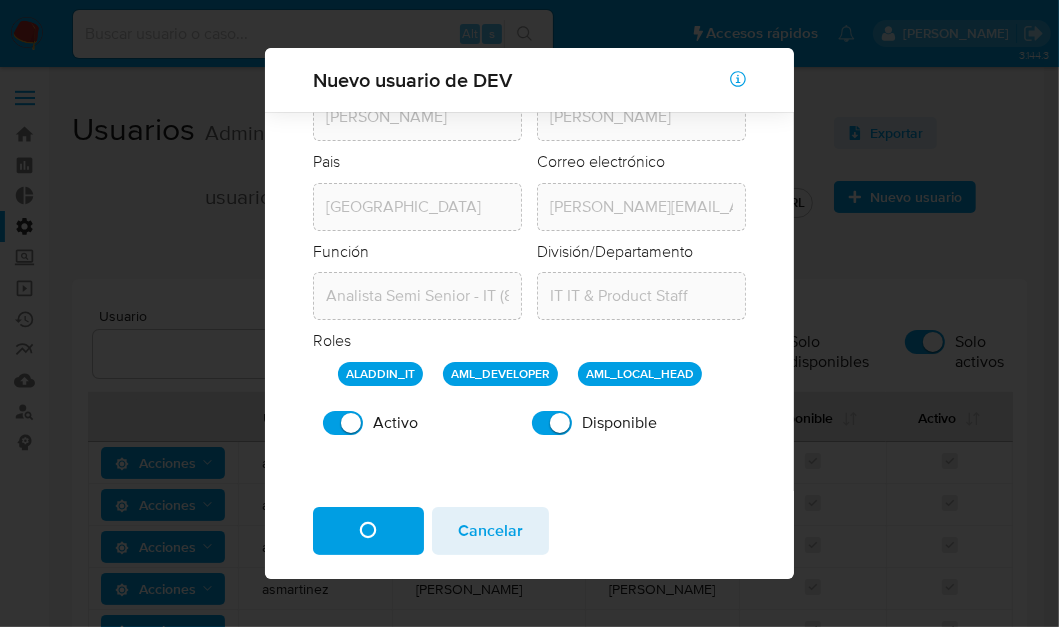 scroll, scrollTop: 0, scrollLeft: 0, axis: both 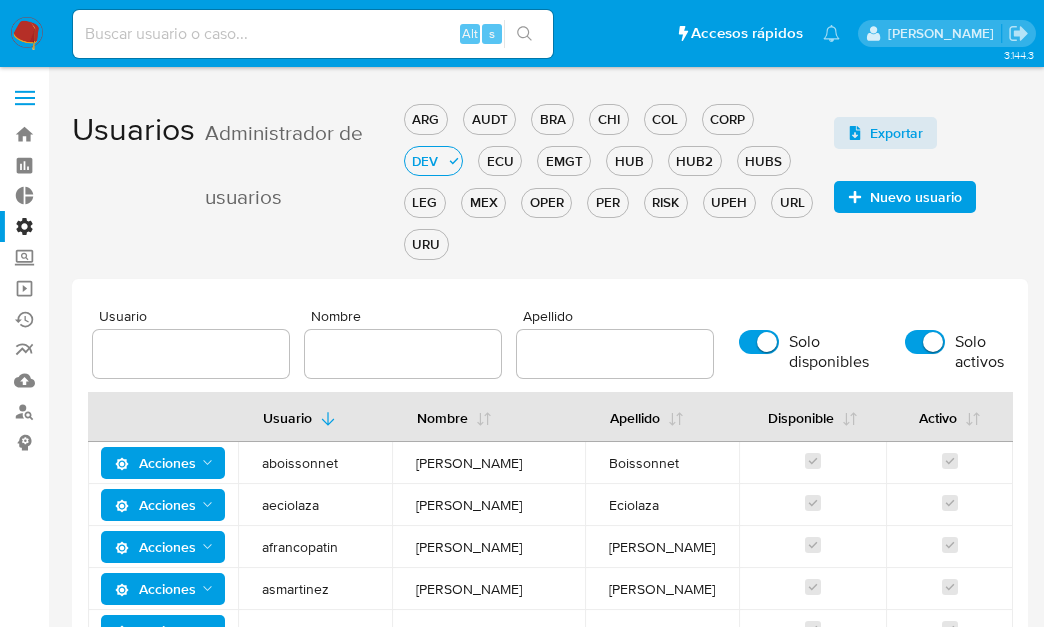 click on "Nuevo usuario" at bounding box center [916, 197] 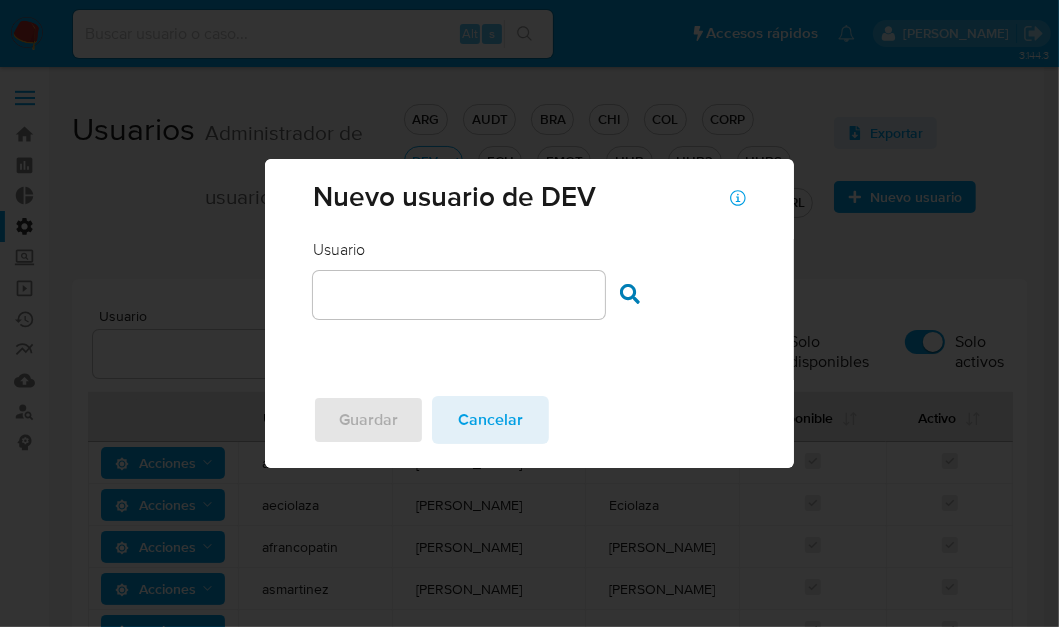 click at bounding box center (459, 295) 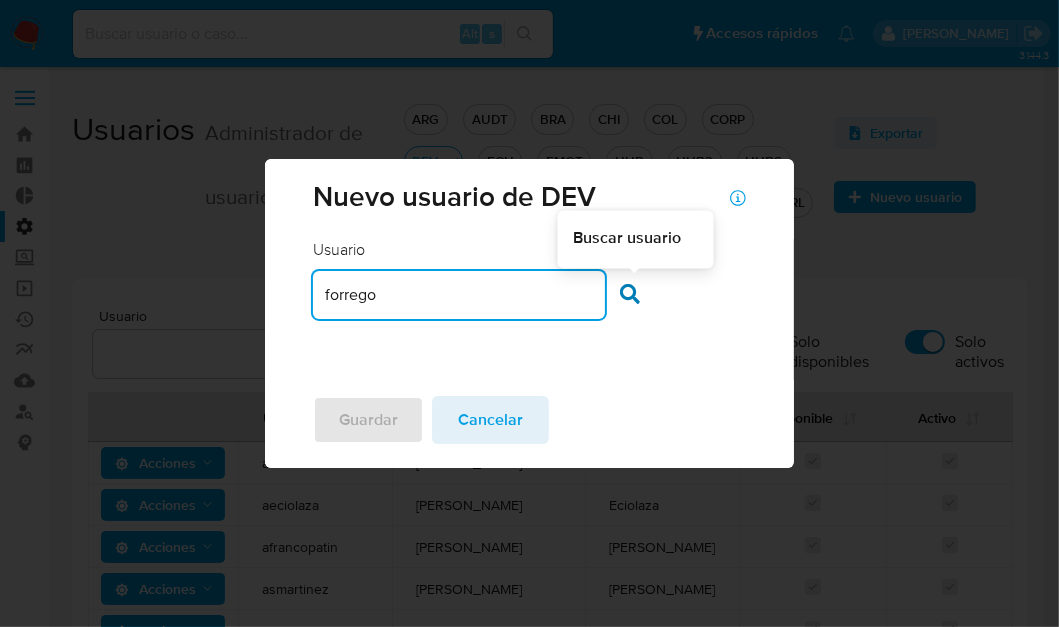 click on "Buscar usuario" at bounding box center (683, 279) 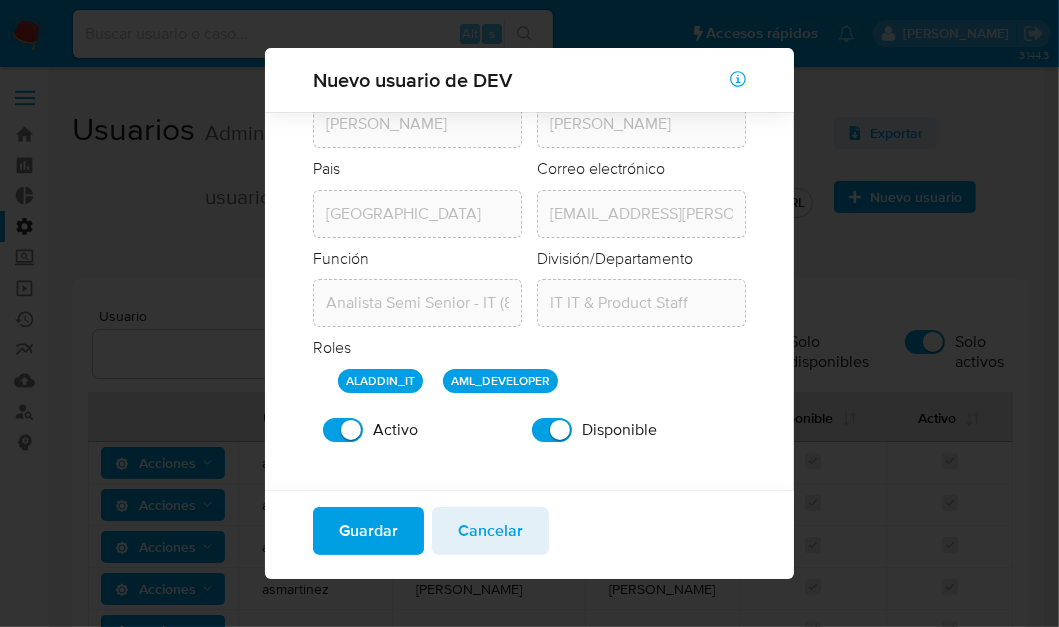scroll, scrollTop: 155, scrollLeft: 0, axis: vertical 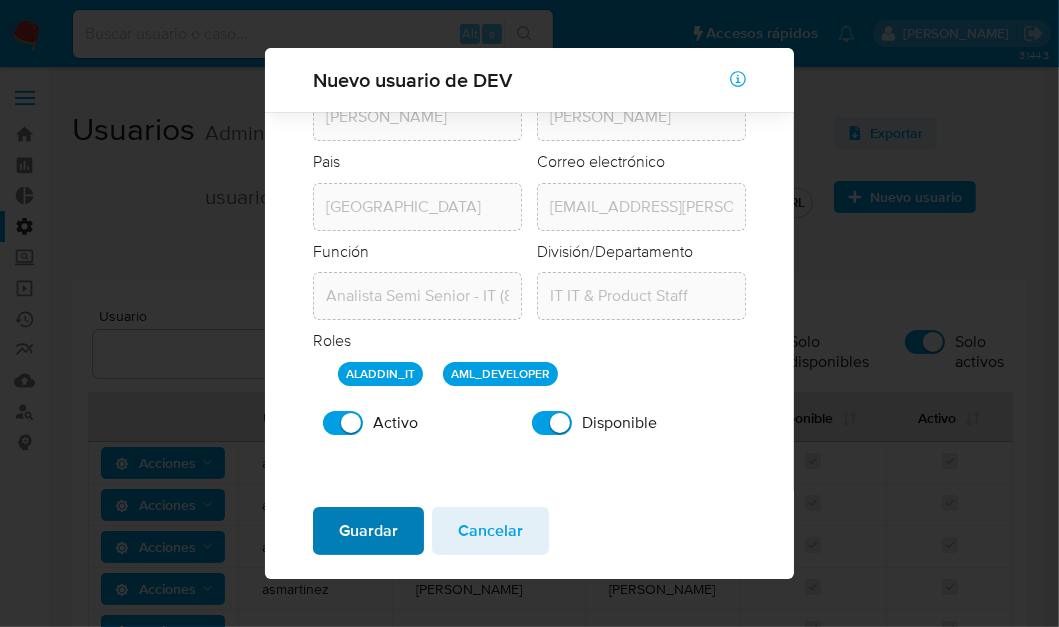 click on "Guardar" at bounding box center (368, 531) 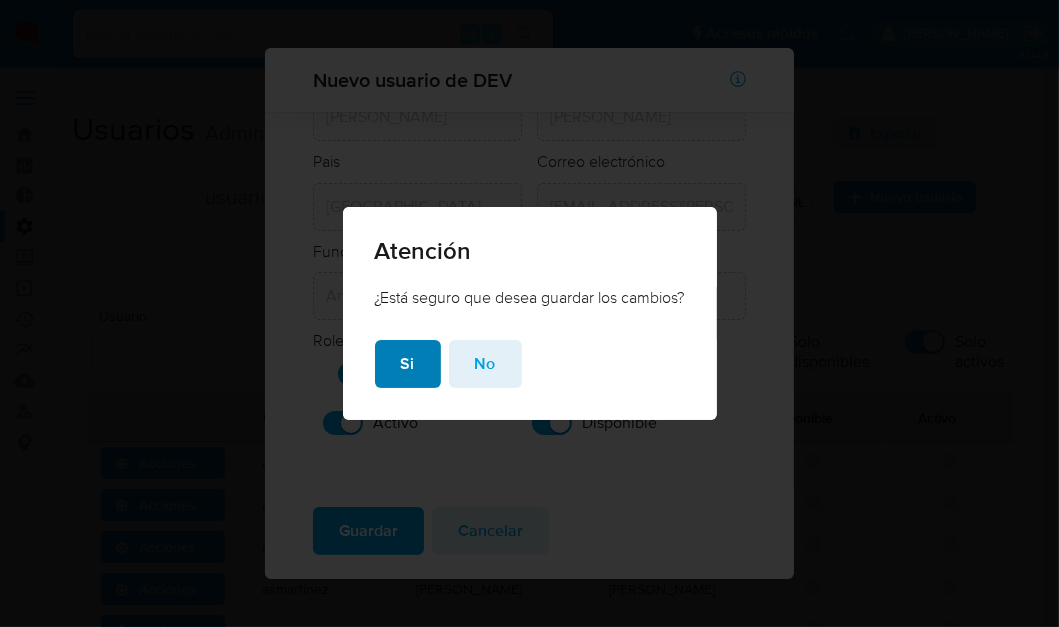 click on "Si" at bounding box center [408, 364] 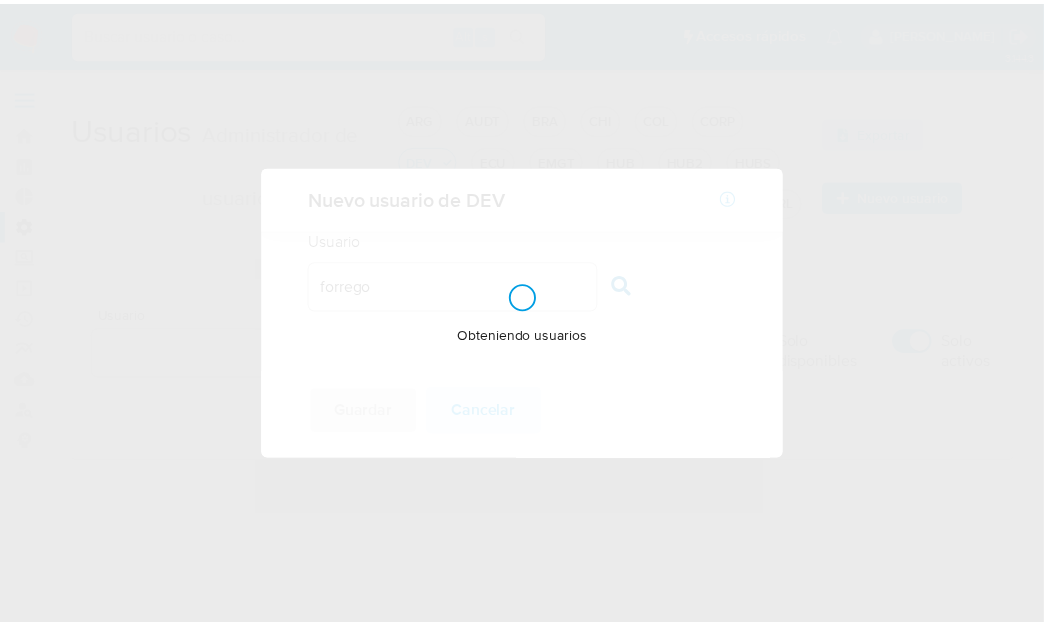 scroll, scrollTop: 0, scrollLeft: 0, axis: both 